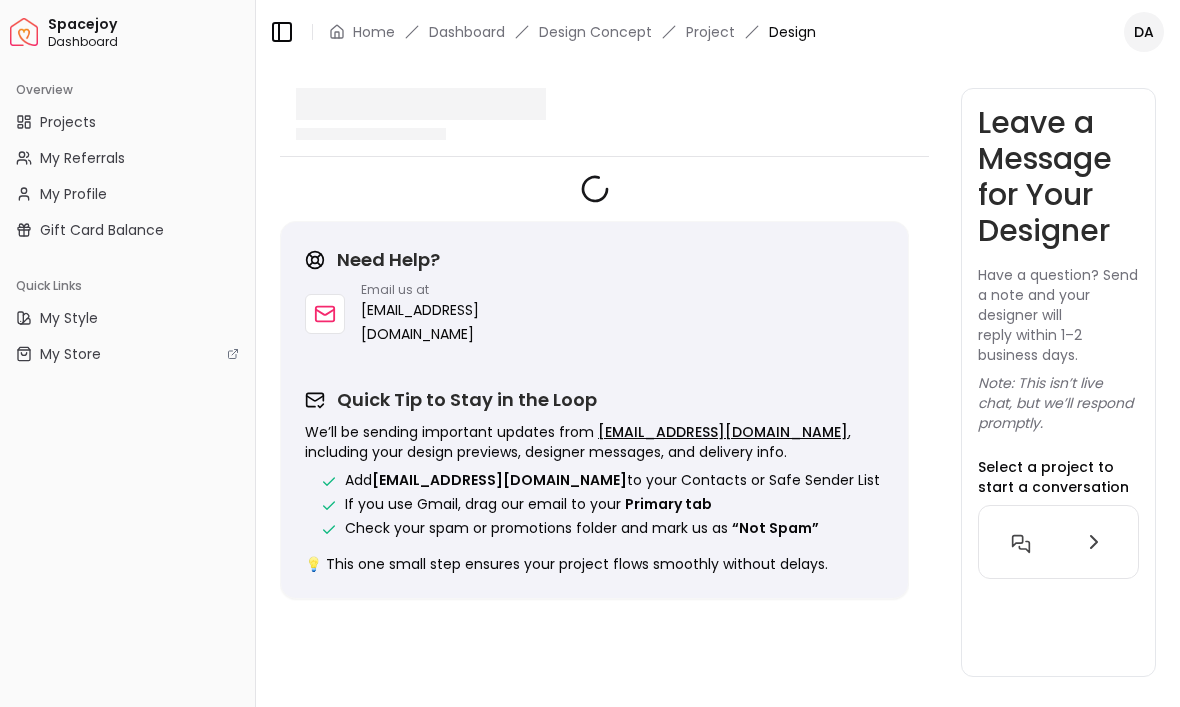 scroll, scrollTop: 0, scrollLeft: 0, axis: both 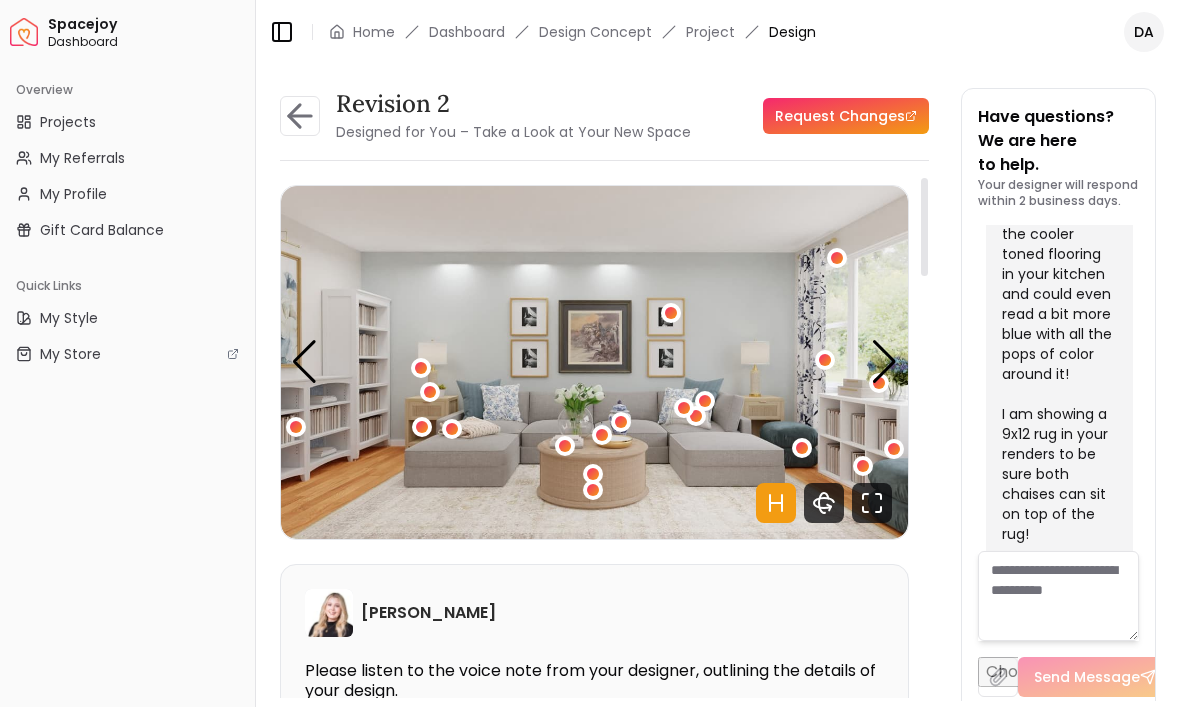click at bounding box center (671, 313) 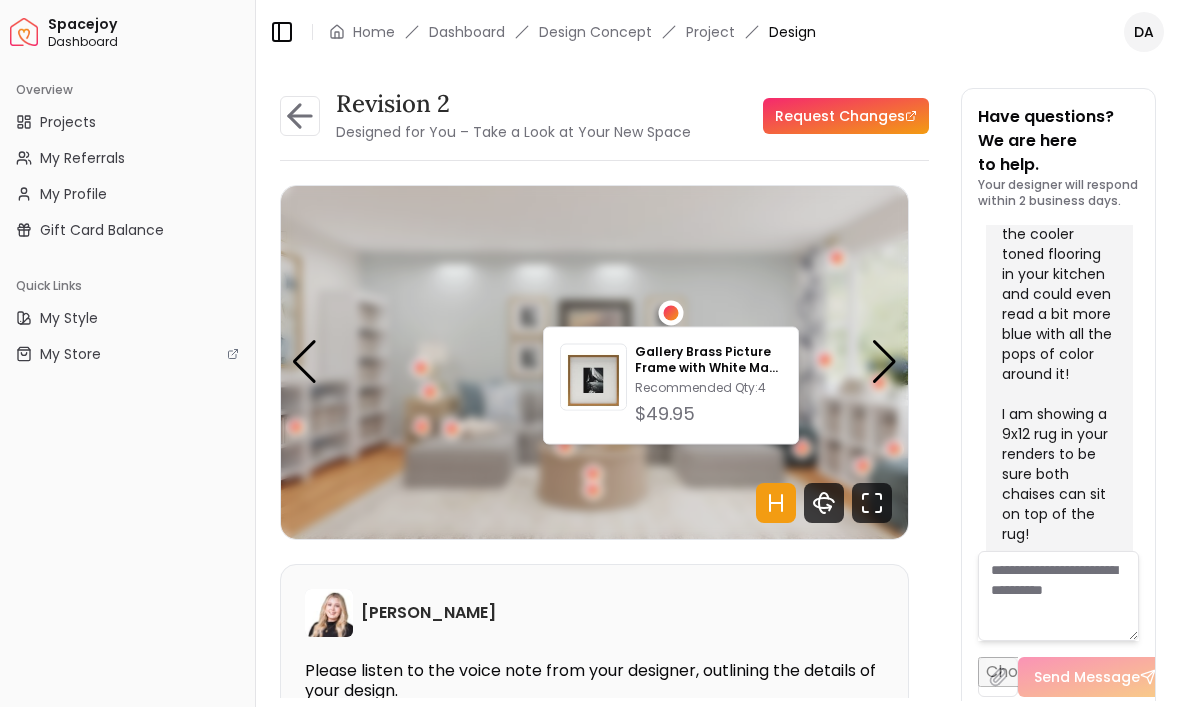click on "Gallery Brass Picture Frame with White Mat 8"x10"" at bounding box center [708, 360] 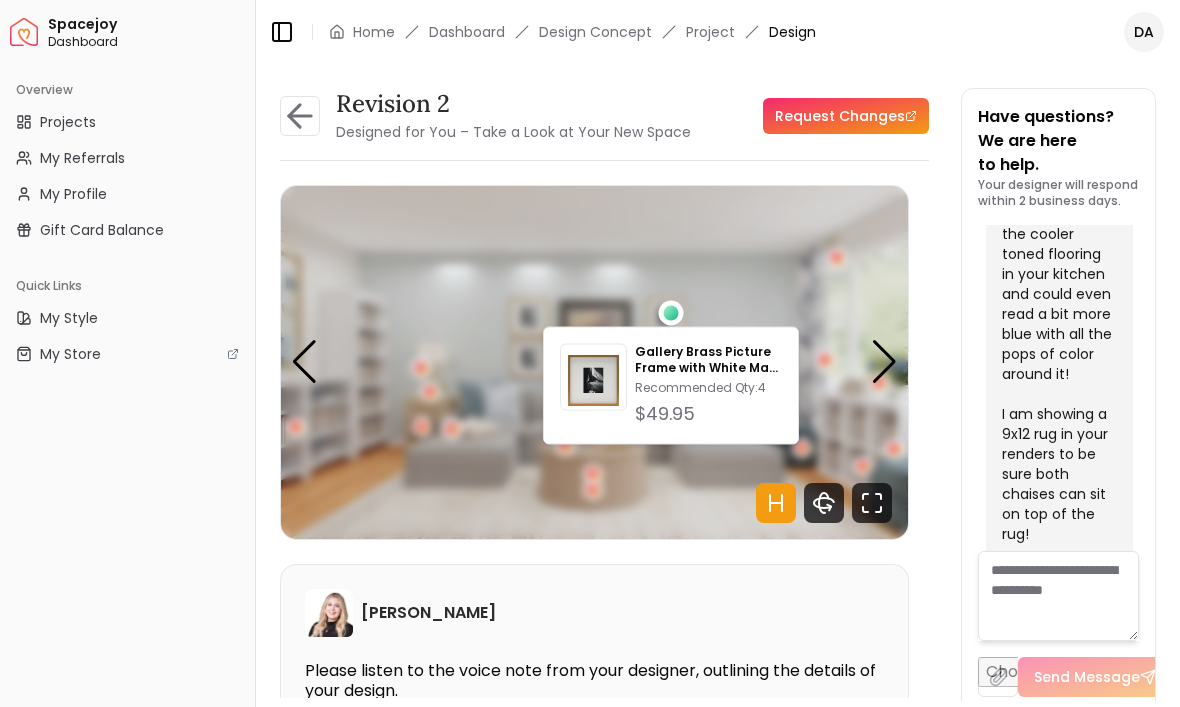 click on "Gallery Brass Picture Frame with White Mat 8"x10"" at bounding box center (708, 360) 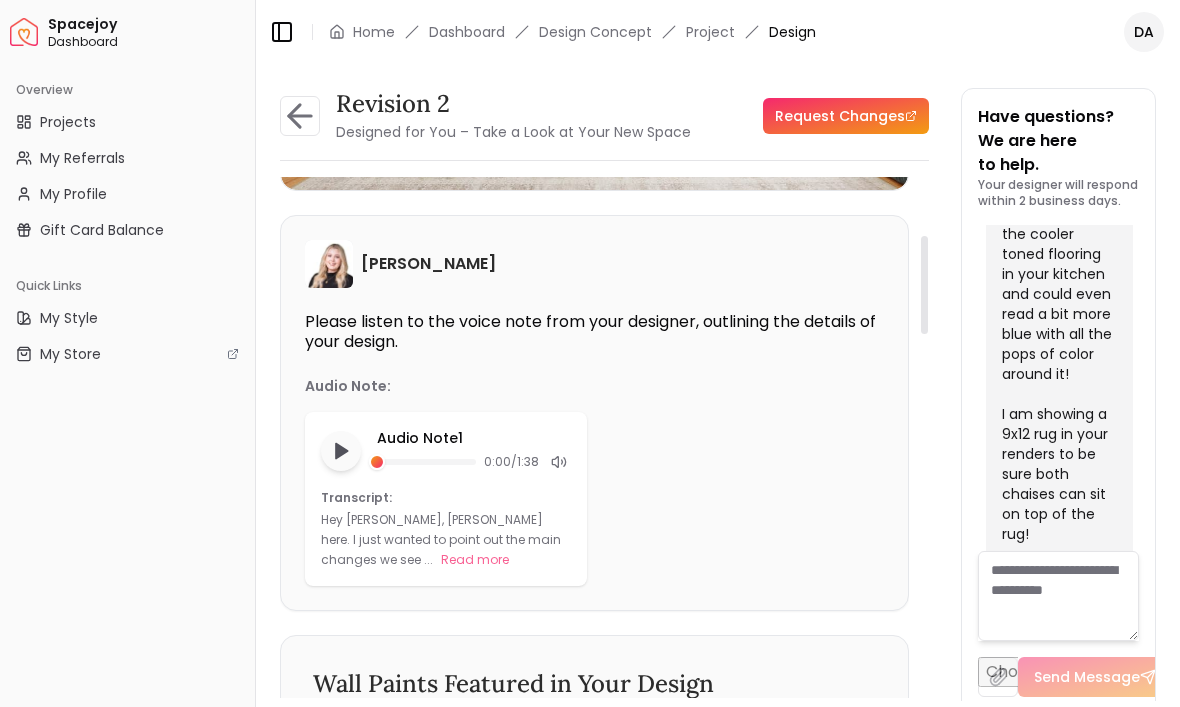 scroll, scrollTop: 351, scrollLeft: 0, axis: vertical 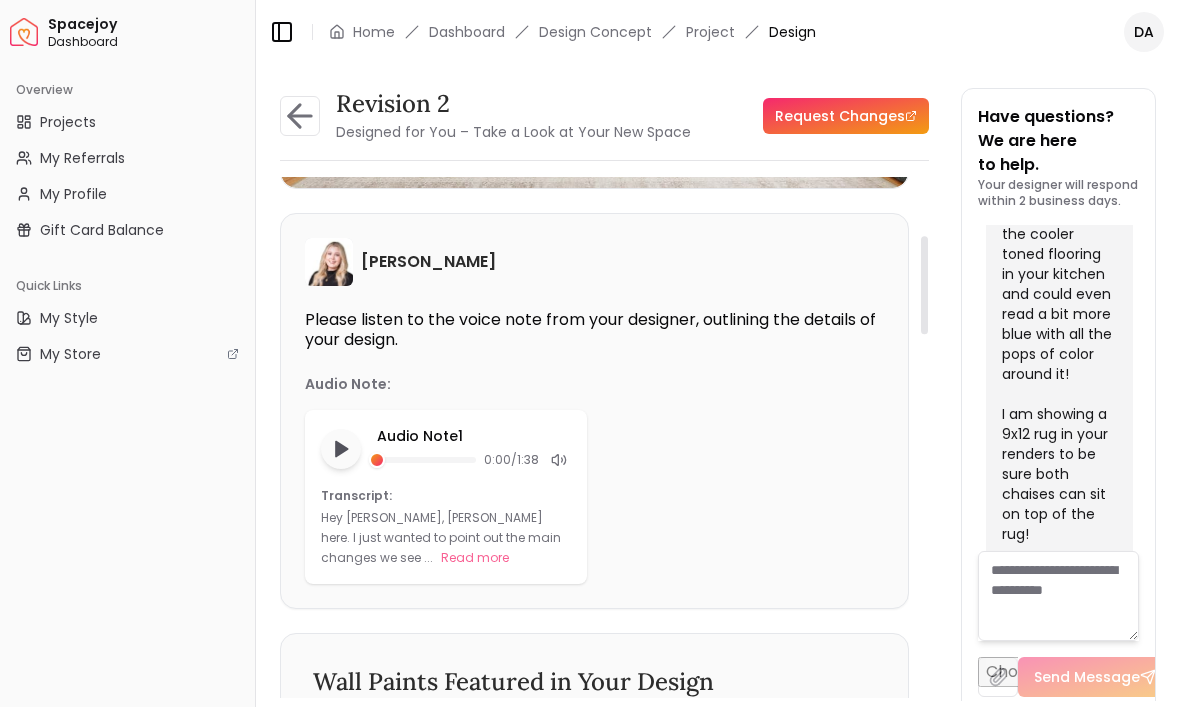 click on "Dashboard" at bounding box center [147, 42] 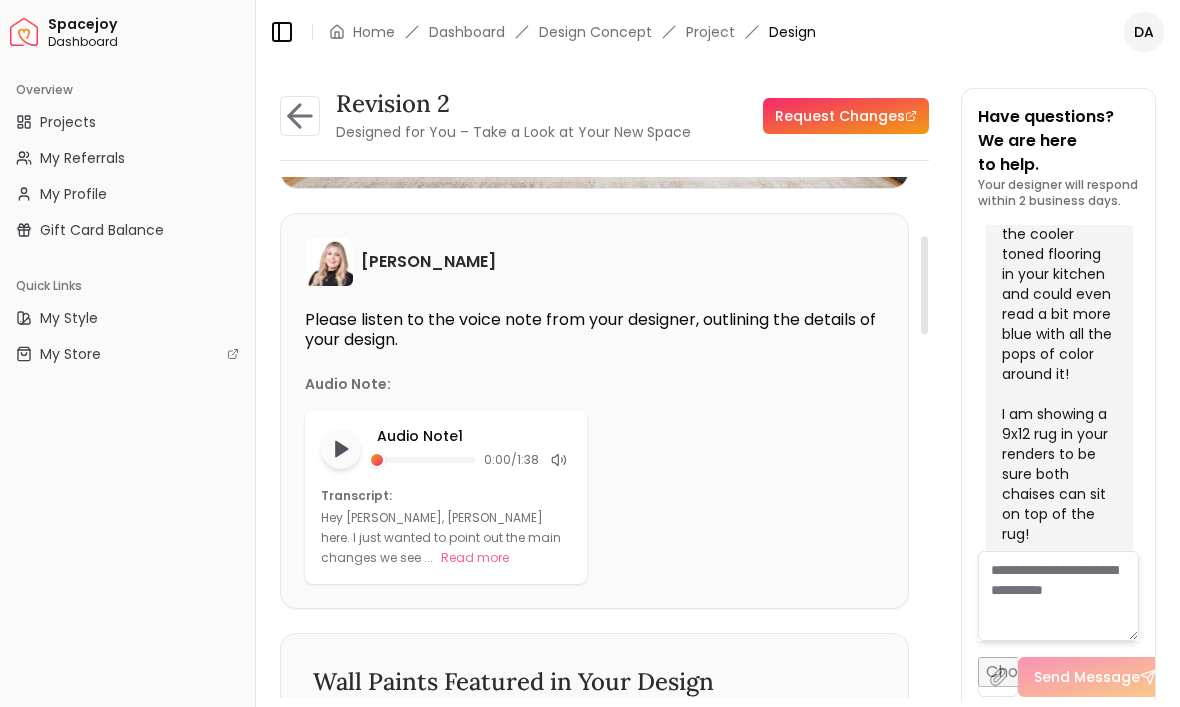 click on "Home" at bounding box center [374, 32] 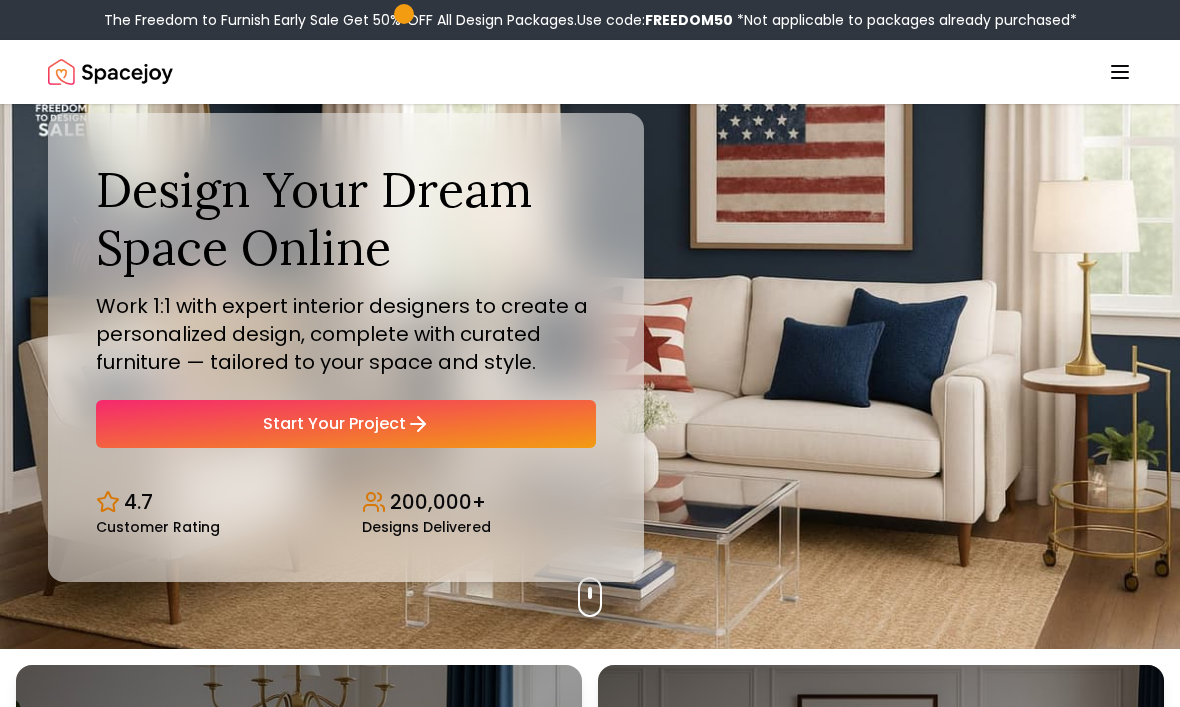scroll, scrollTop: 0, scrollLeft: 0, axis: both 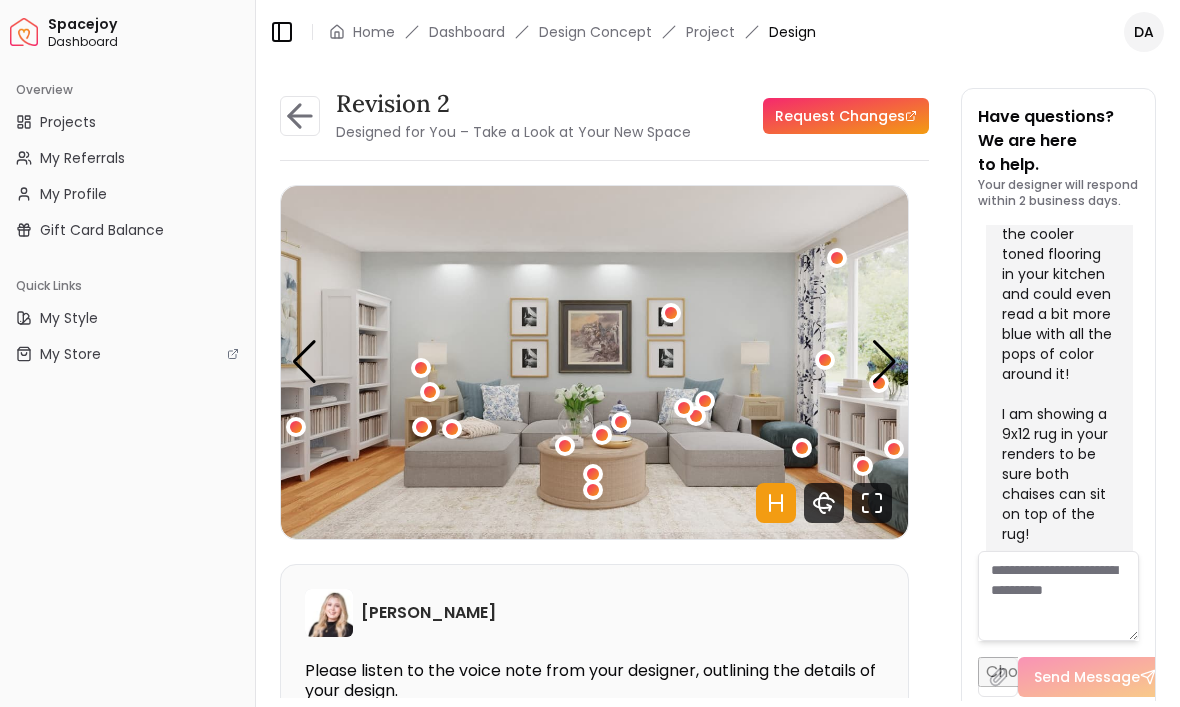 click at bounding box center (594, 362) 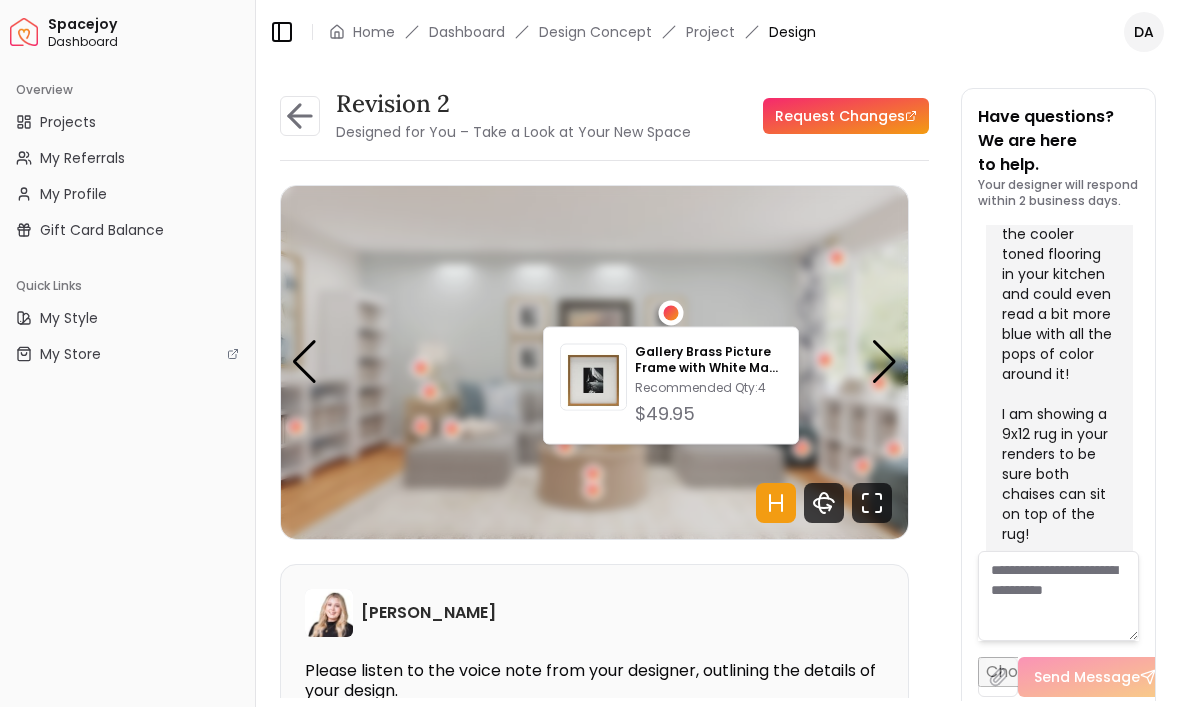 click on "Gallery Brass Picture Frame with White Mat 8"x10"" at bounding box center [708, 360] 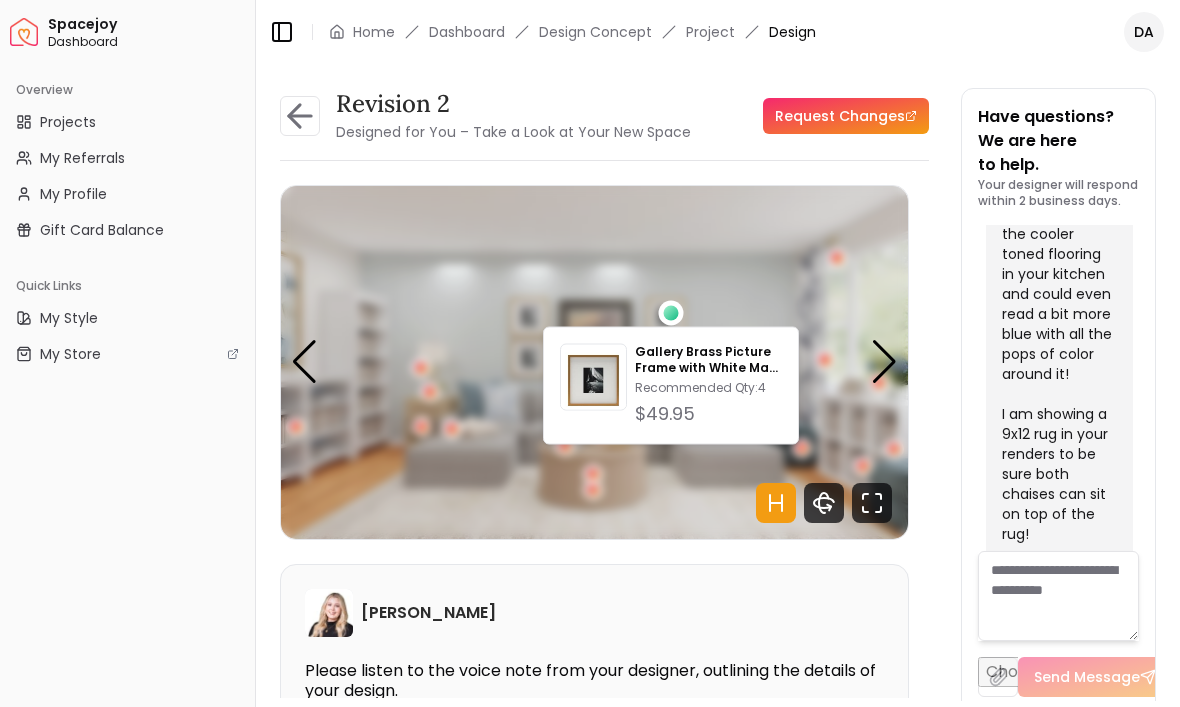 click at bounding box center [594, 362] 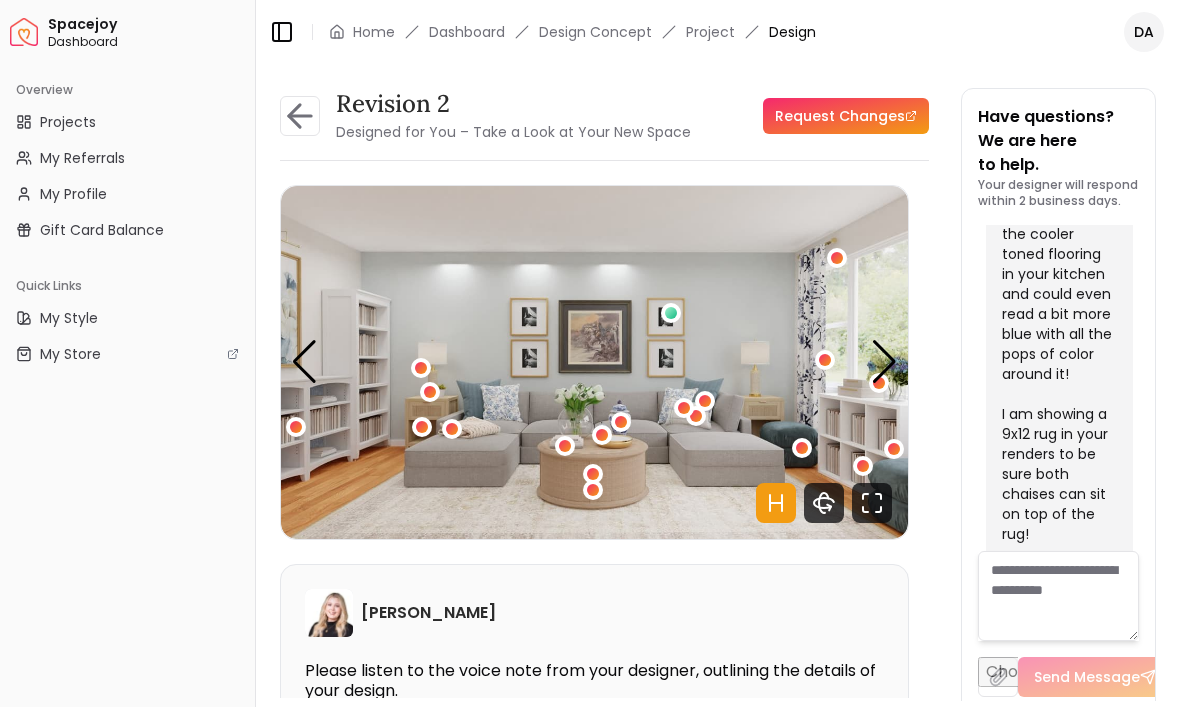 click at bounding box center (430, 392) 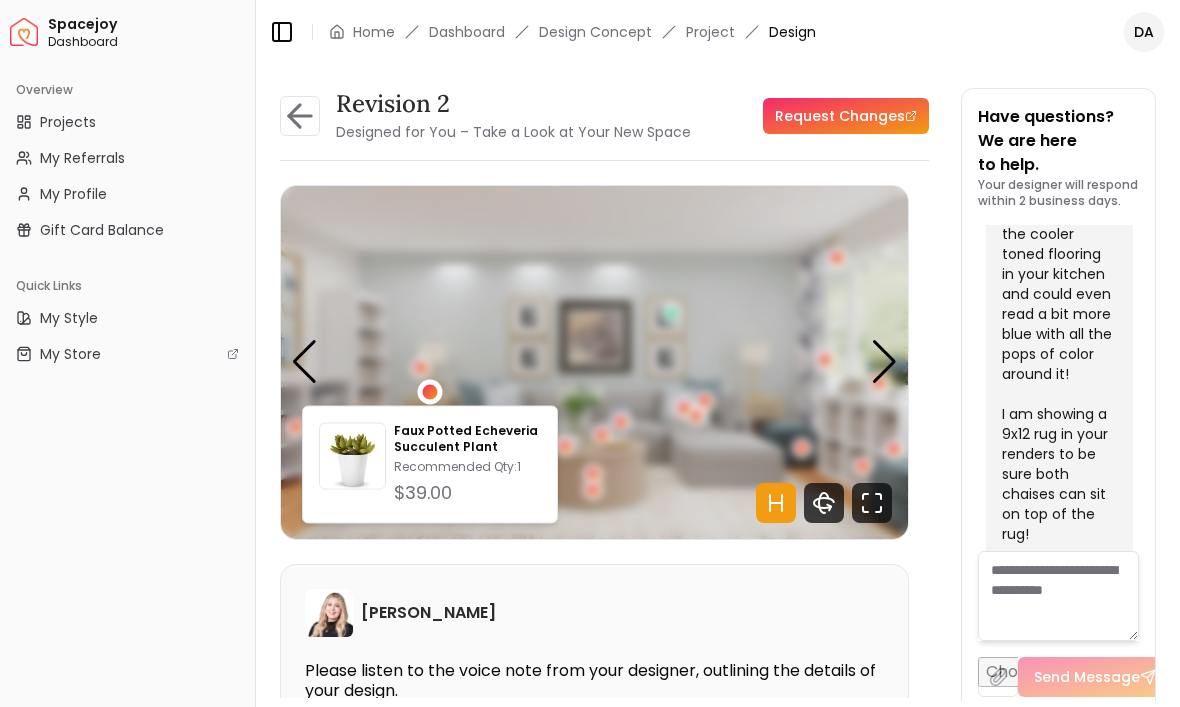 click at bounding box center [421, 368] 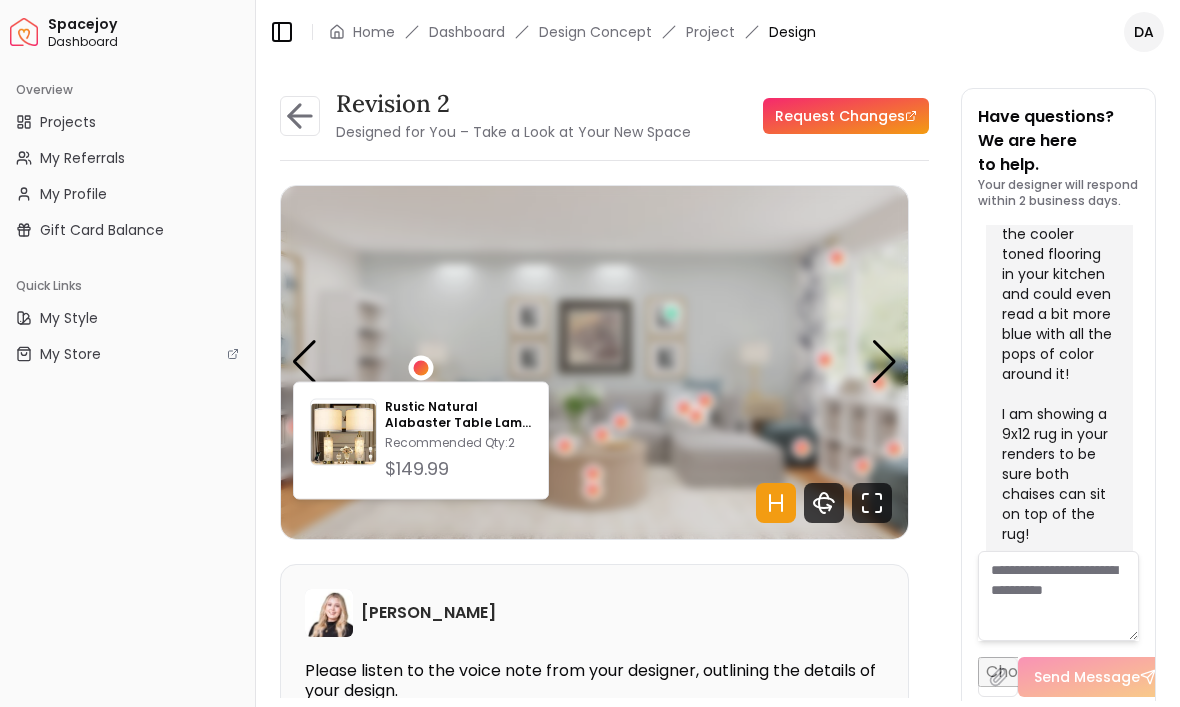 click at bounding box center [594, 362] 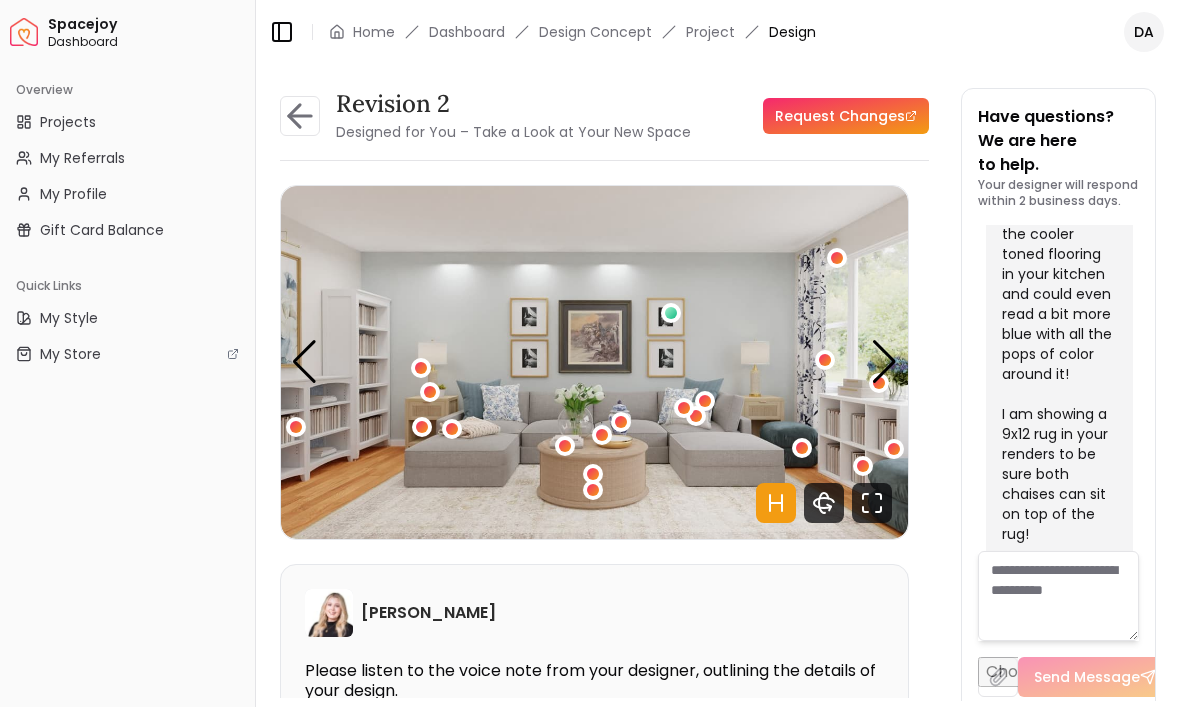 click at bounding box center (593, 474) 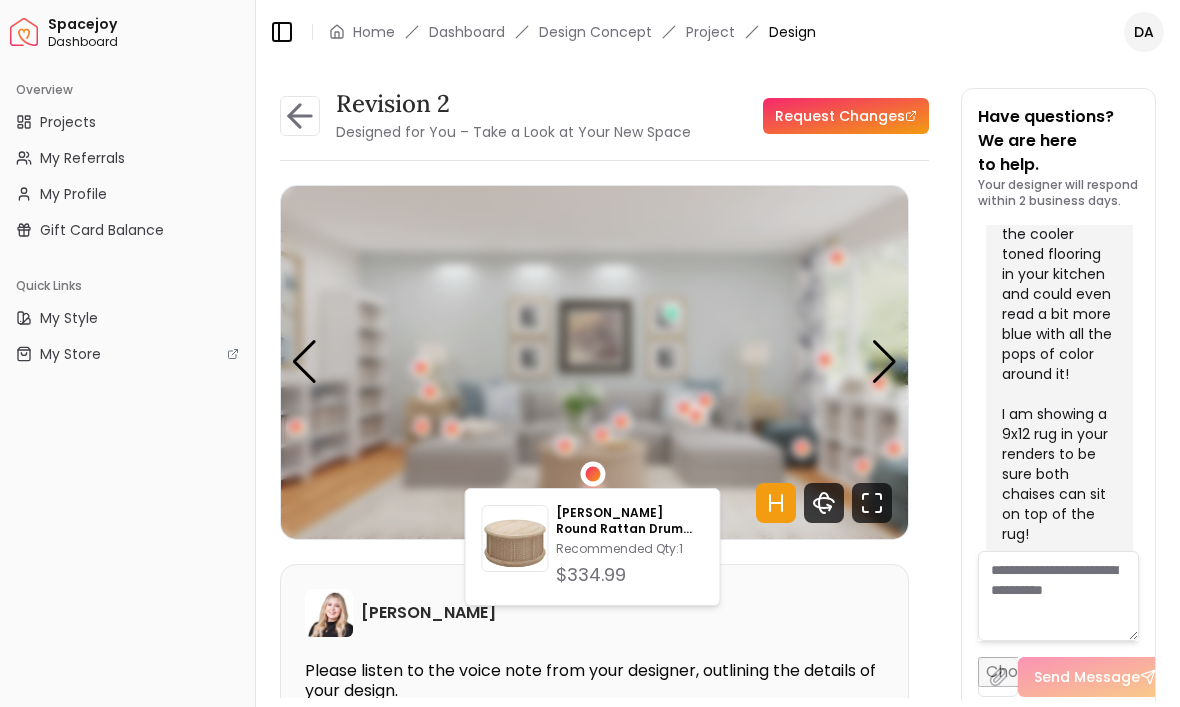 click on "Britnie Round Rattan Drum Lift Top Coffee Table" at bounding box center (629, 521) 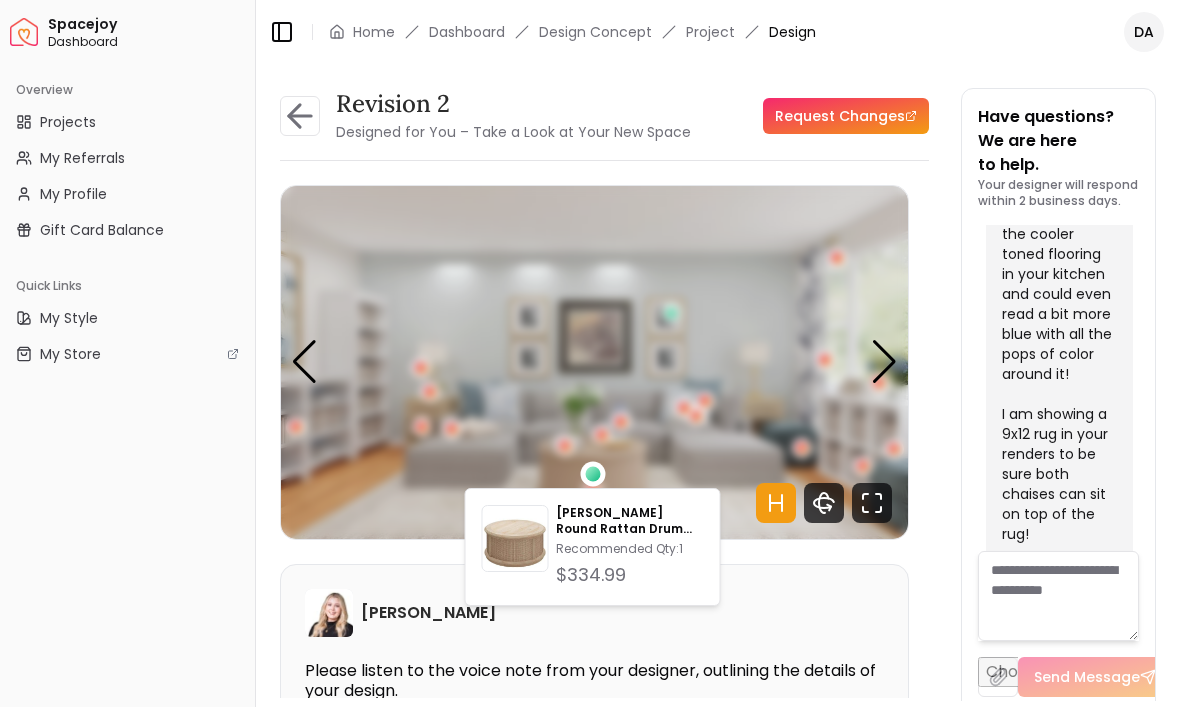 click at bounding box center (594, 362) 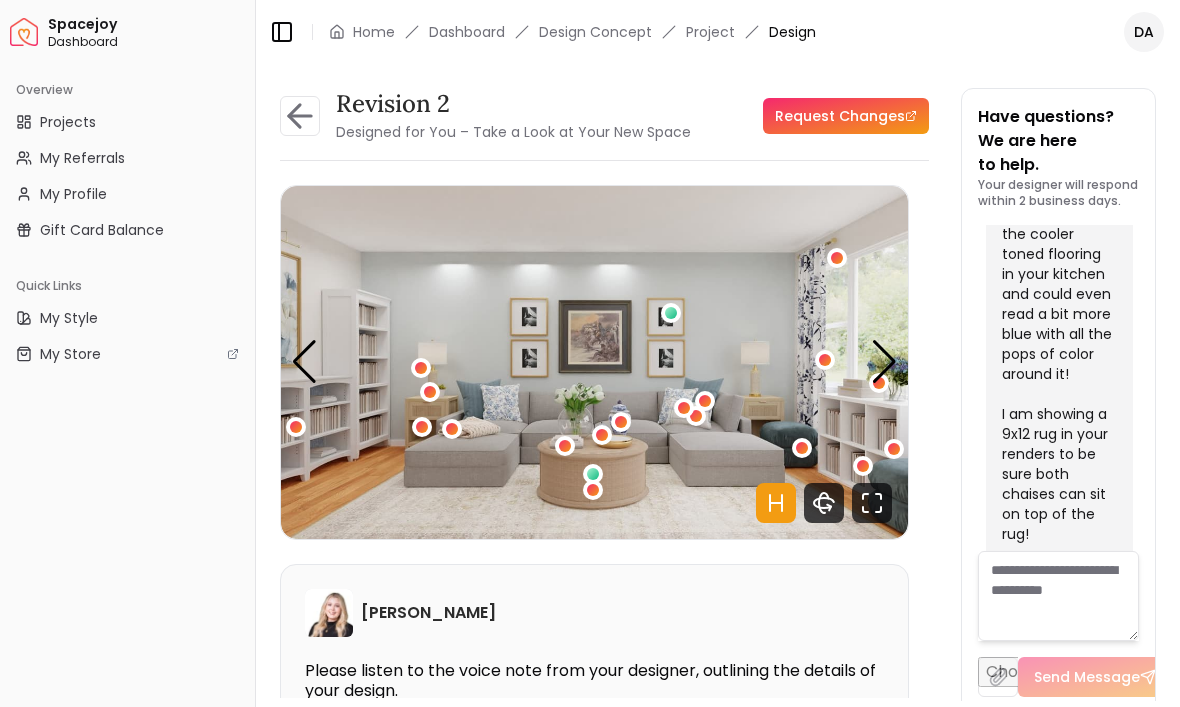 click at bounding box center [671, 313] 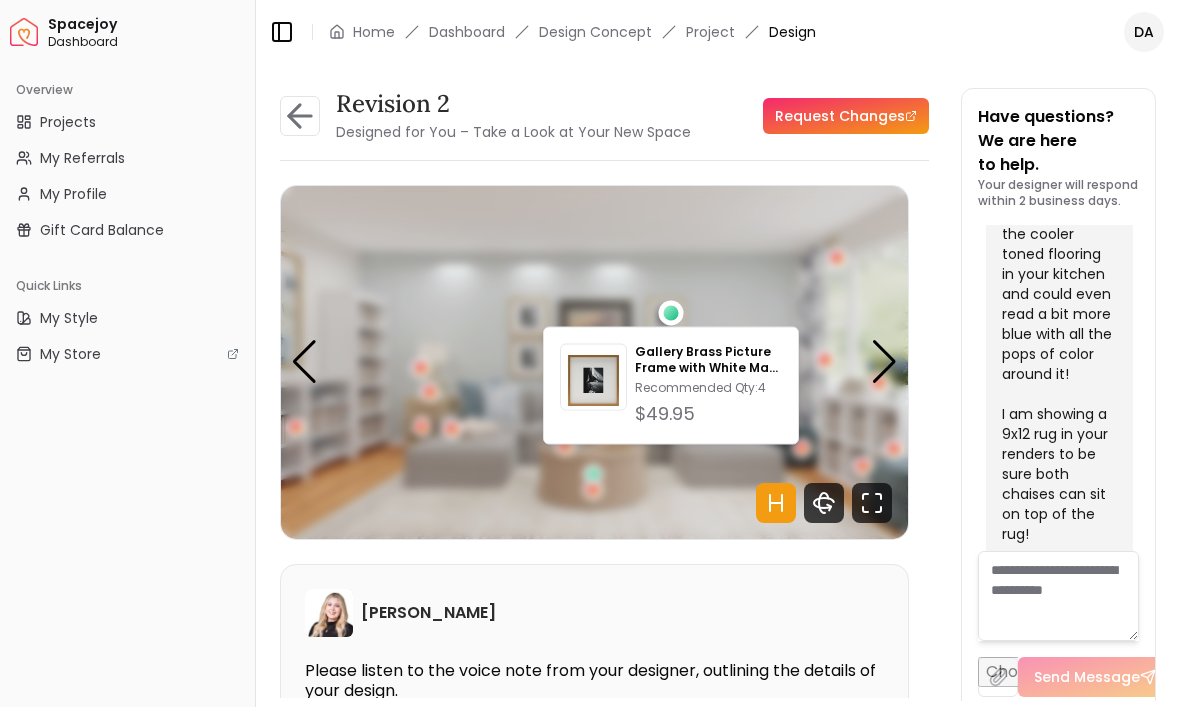 click at bounding box center (594, 362) 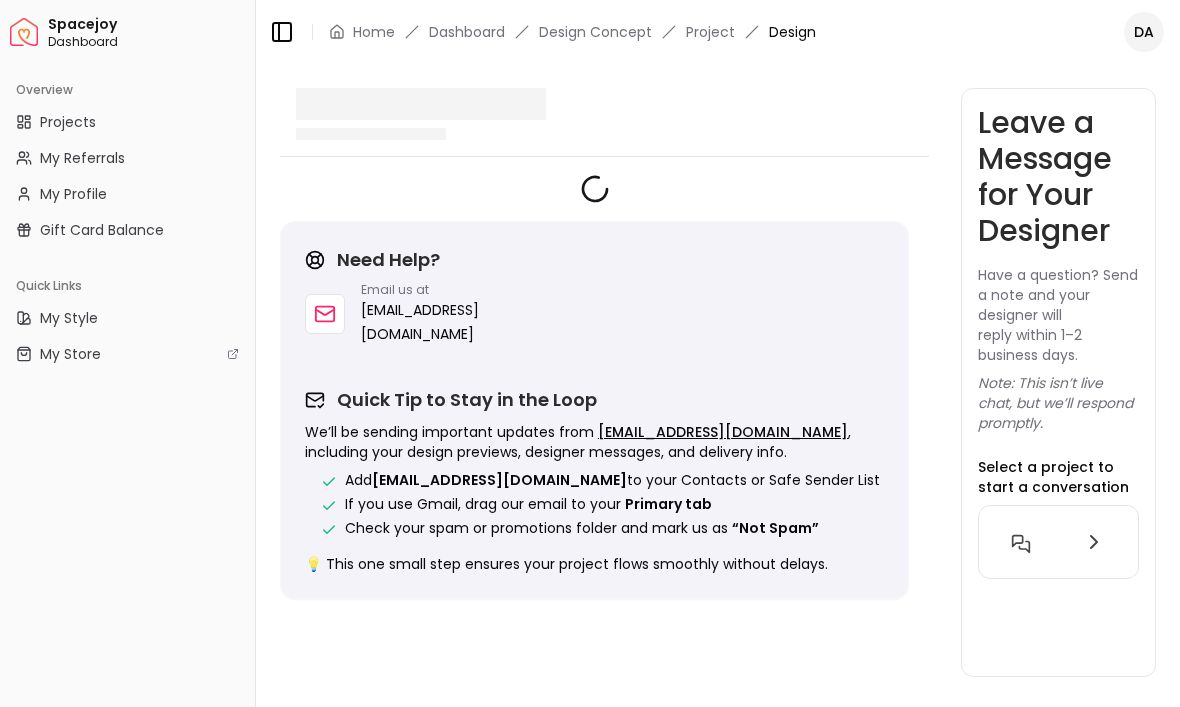 scroll, scrollTop: 0, scrollLeft: 0, axis: both 